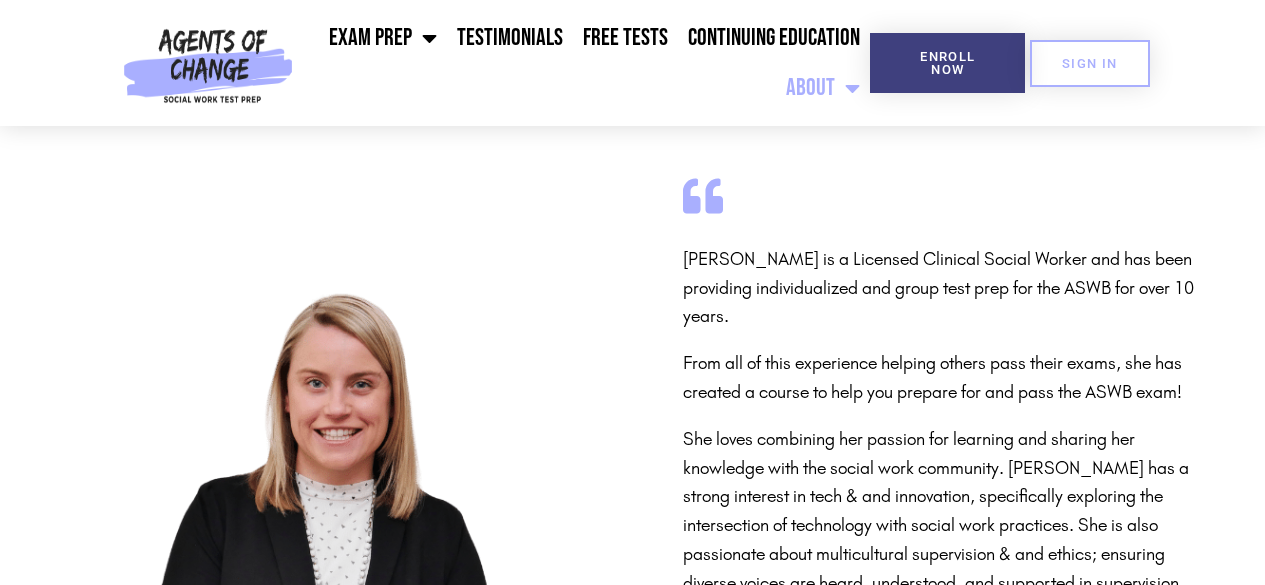 scroll, scrollTop: 0, scrollLeft: 0, axis: both 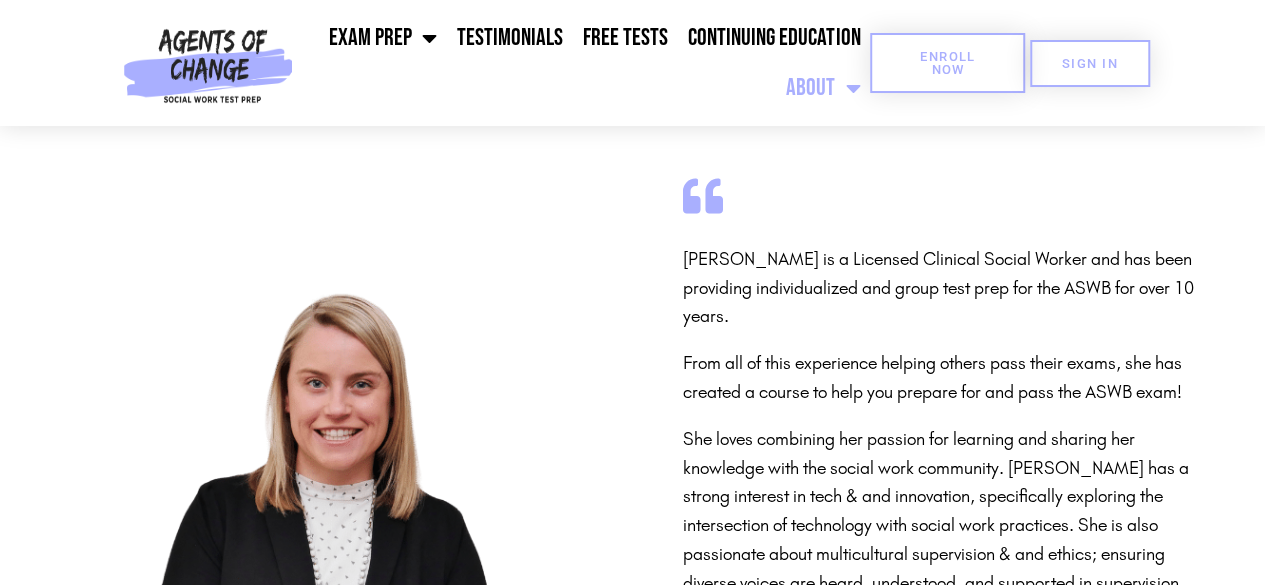 click on "Enroll Now" at bounding box center (947, 63) 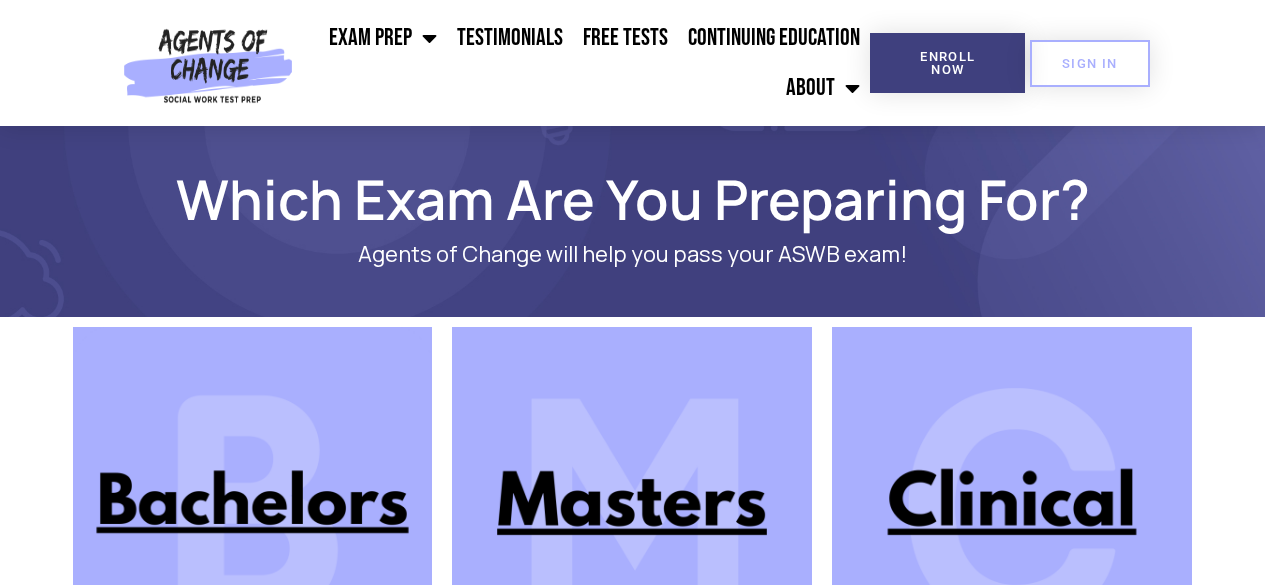 scroll, scrollTop: 0, scrollLeft: 0, axis: both 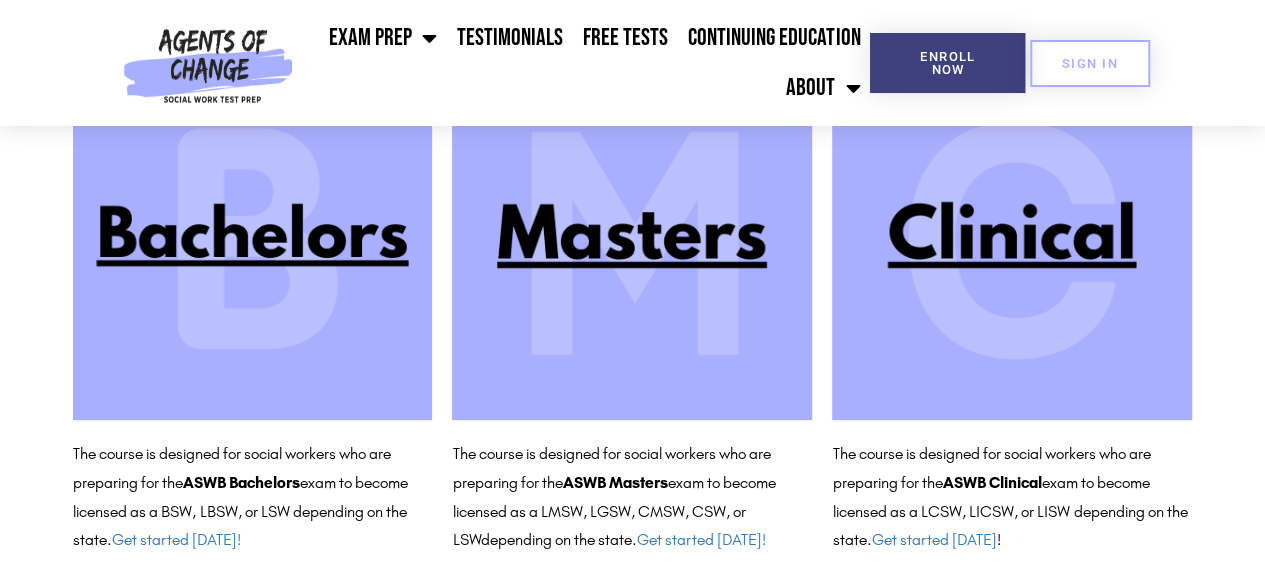 click at bounding box center [1012, 240] 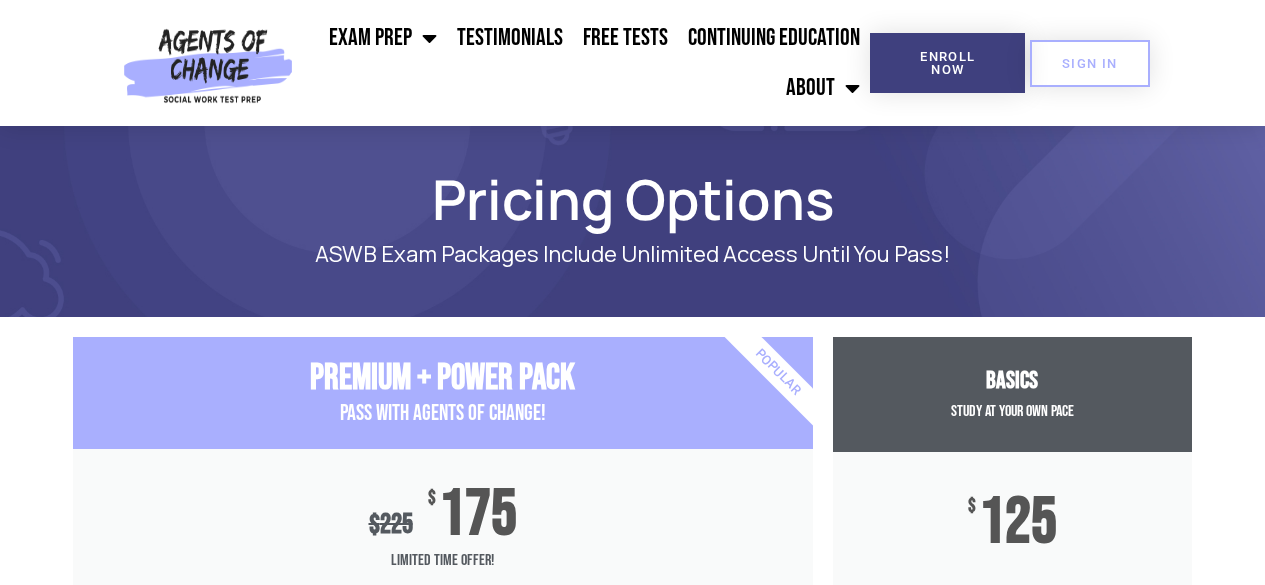 scroll, scrollTop: 0, scrollLeft: 0, axis: both 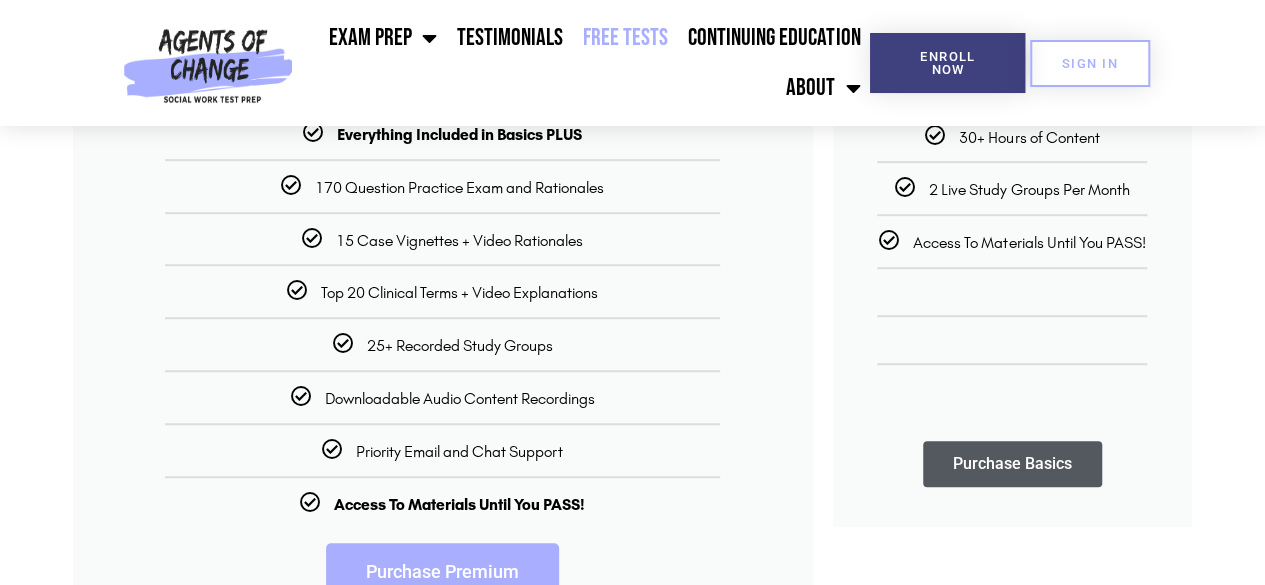 click on "Free Tests" 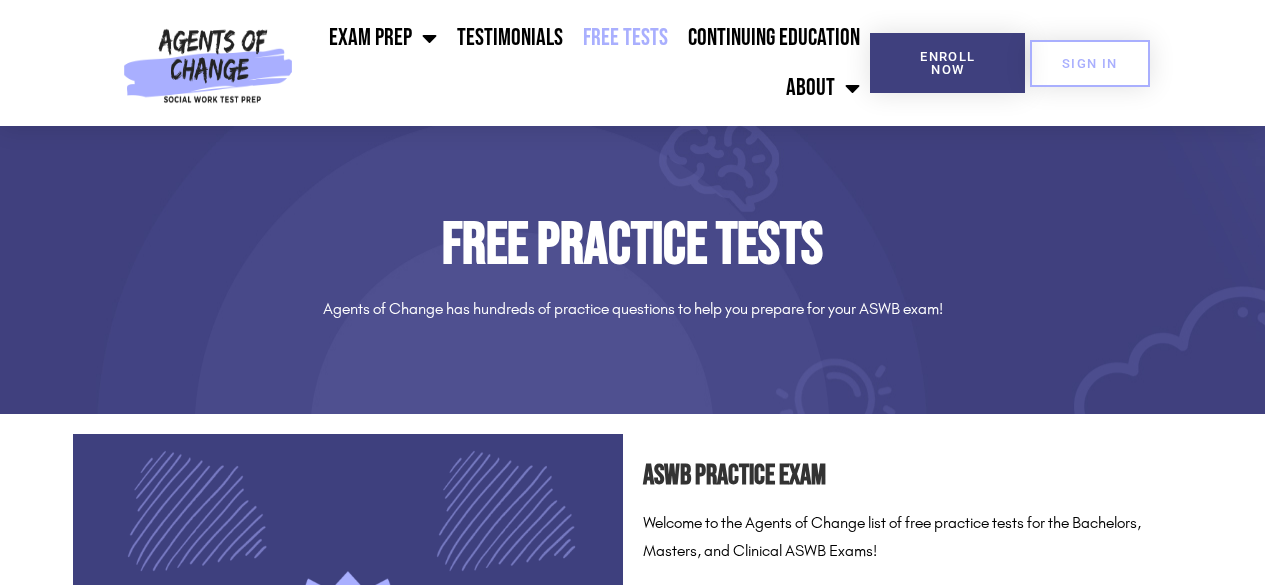 scroll, scrollTop: 0, scrollLeft: 0, axis: both 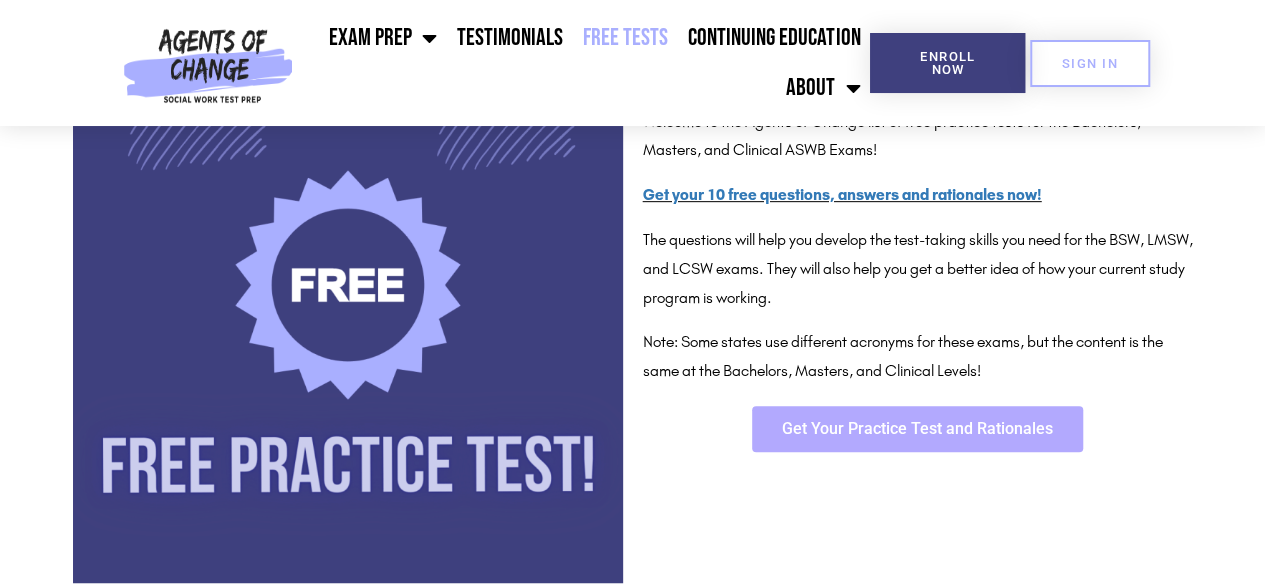 click on "Get Your Practice Test and Rationales" at bounding box center (917, 429) 